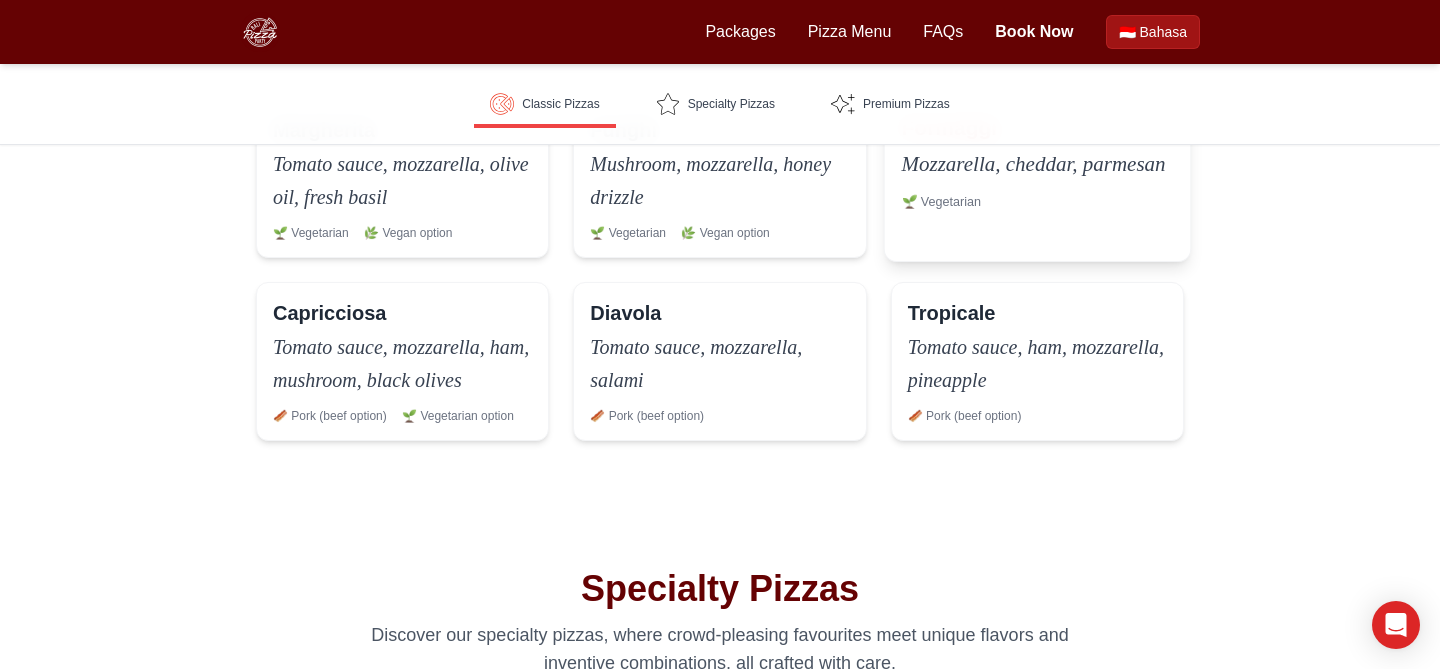scroll, scrollTop: 618, scrollLeft: 0, axis: vertical 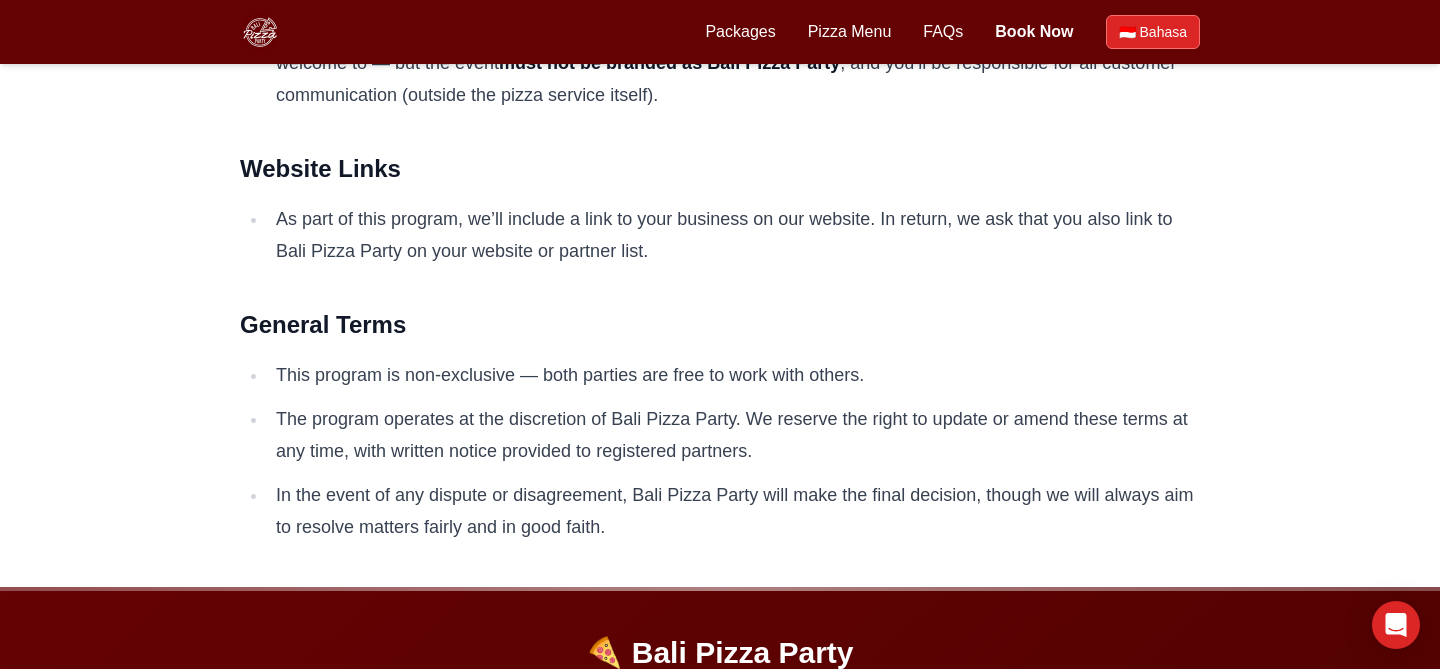 click on "Bahasa" at bounding box center [1163, 32] 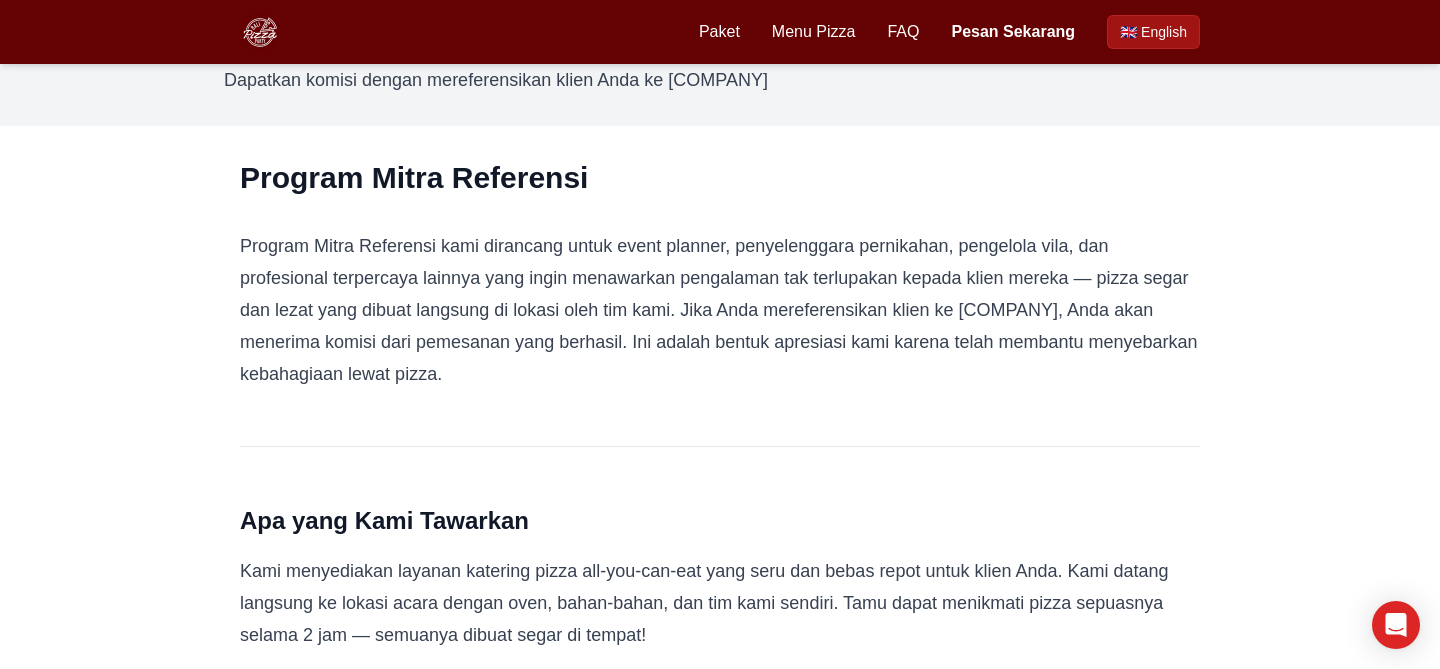 scroll, scrollTop: 93, scrollLeft: 0, axis: vertical 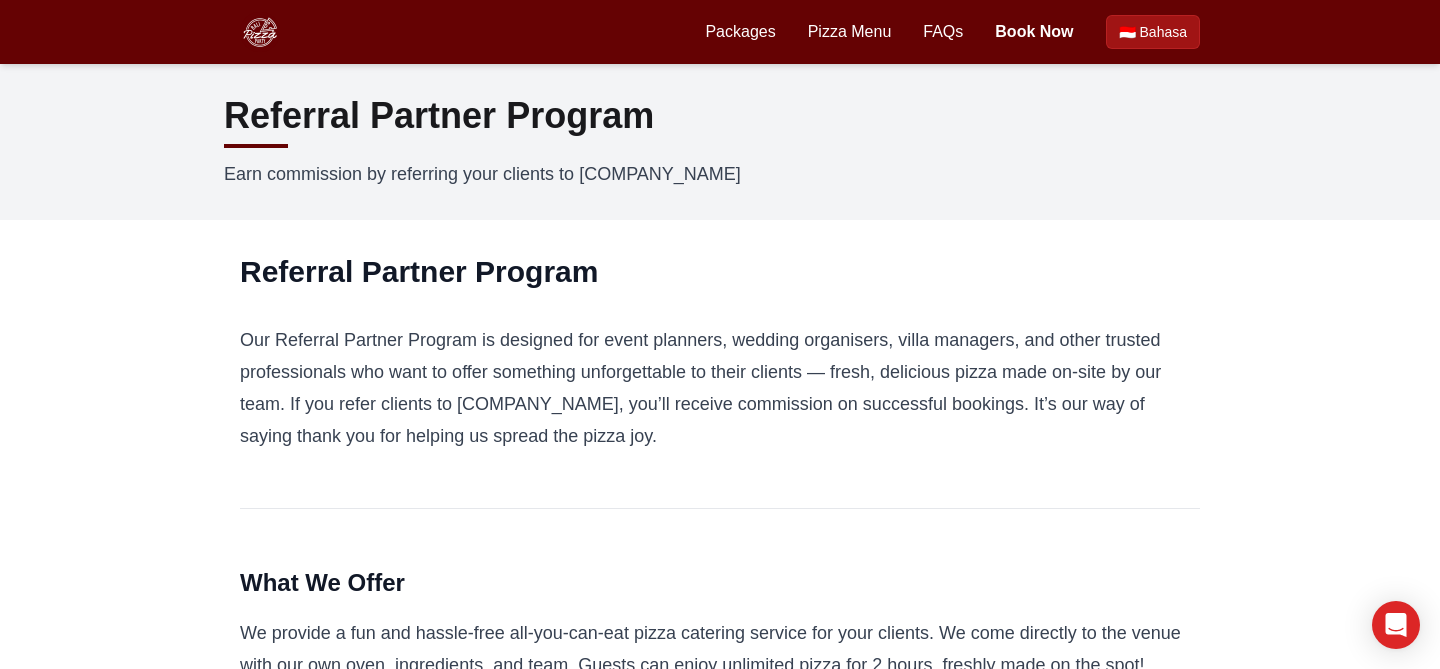 click on "Referral Partner Program" at bounding box center (720, 272) 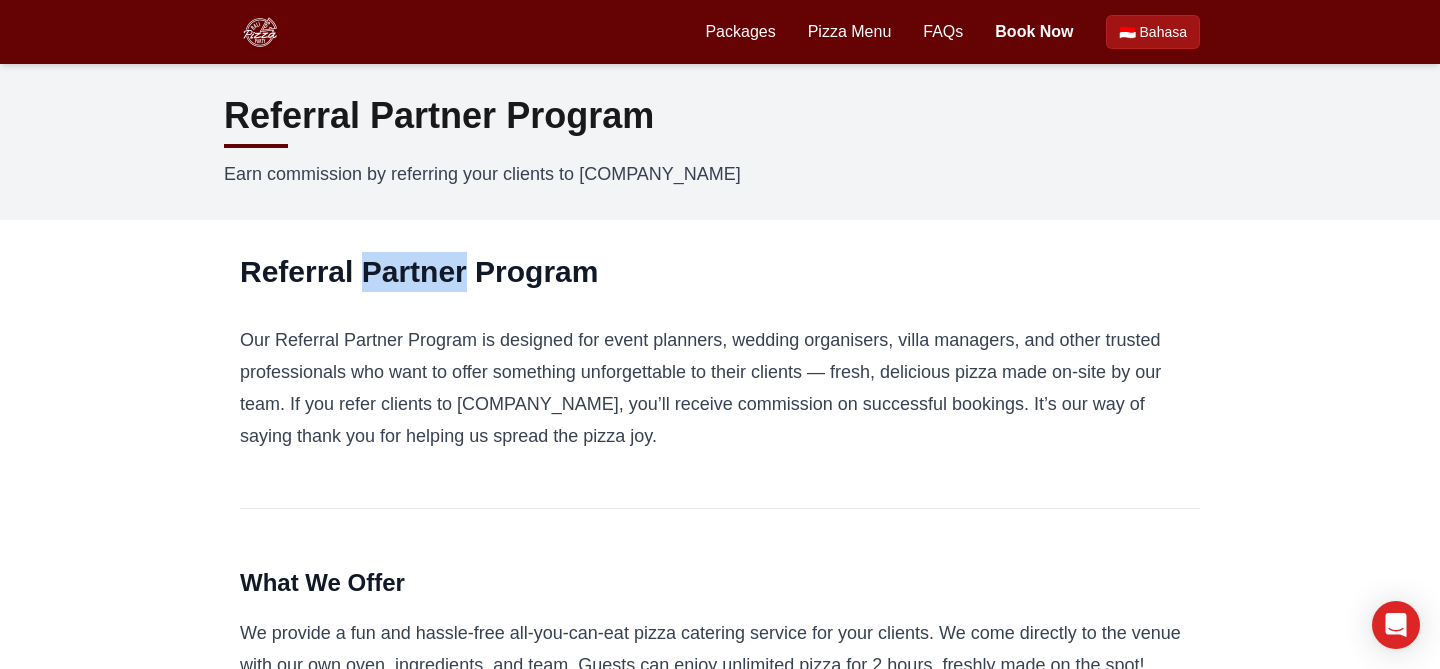 click on "Referral Partner Program" at bounding box center [720, 272] 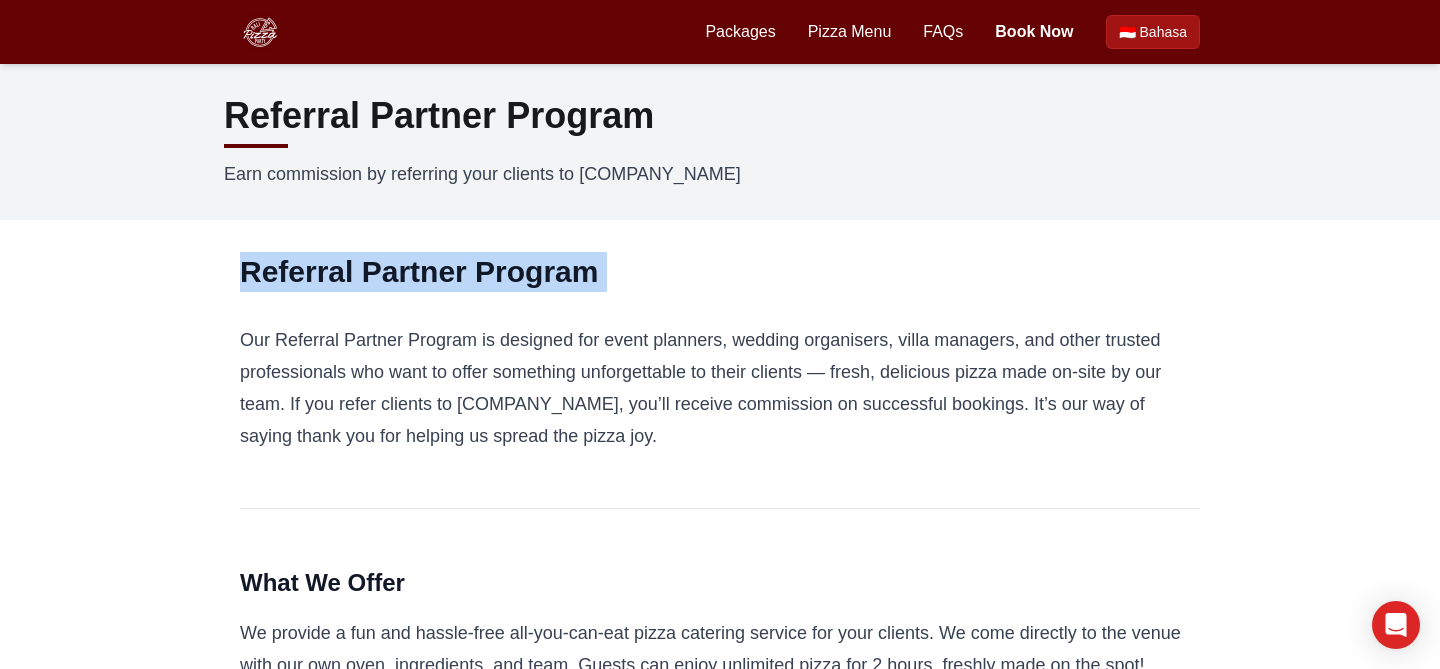 click on "Referral Partner Program" at bounding box center [720, 272] 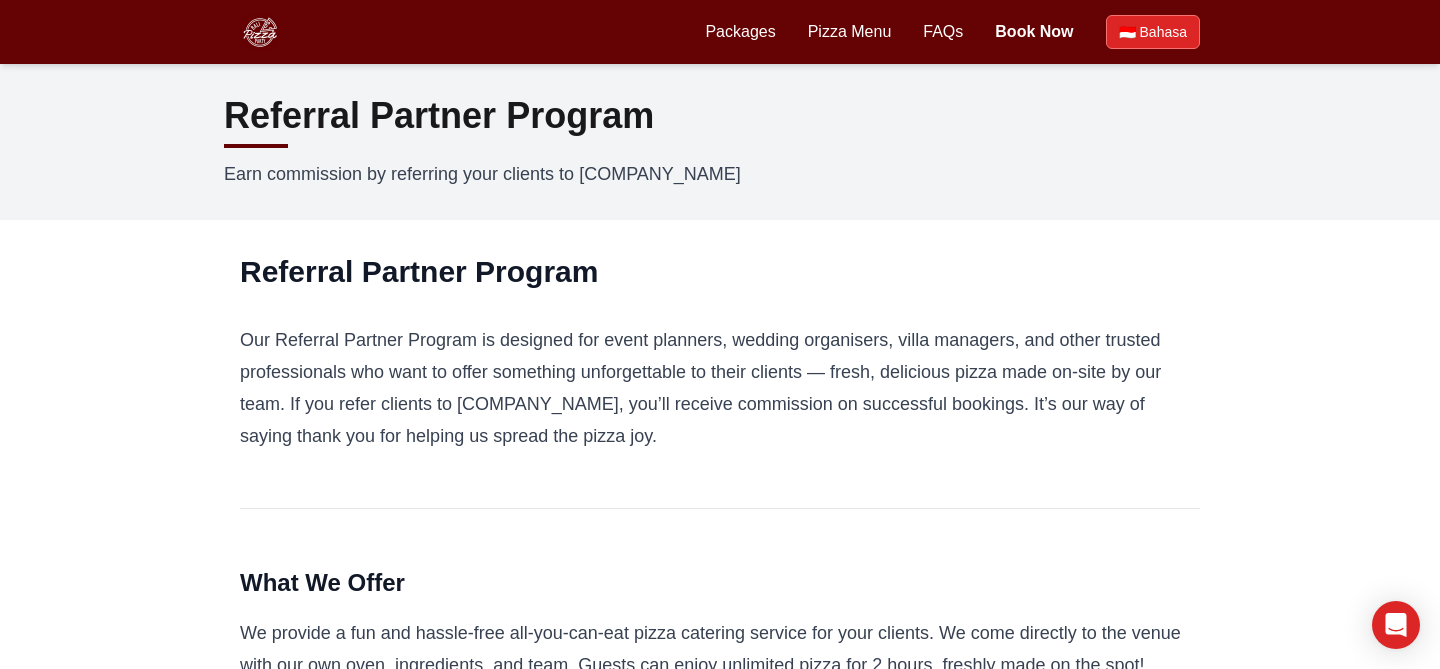 click on "Bahasa" at bounding box center (1163, 32) 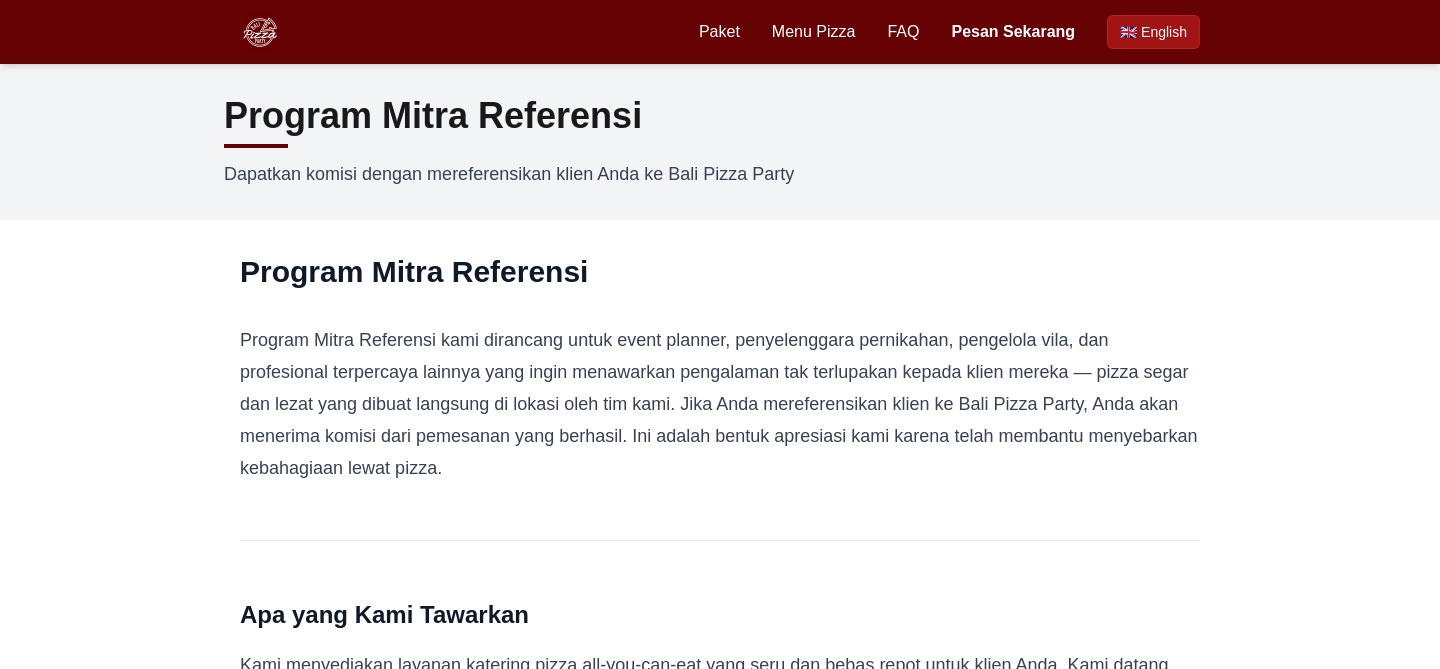 scroll, scrollTop: 0, scrollLeft: 0, axis: both 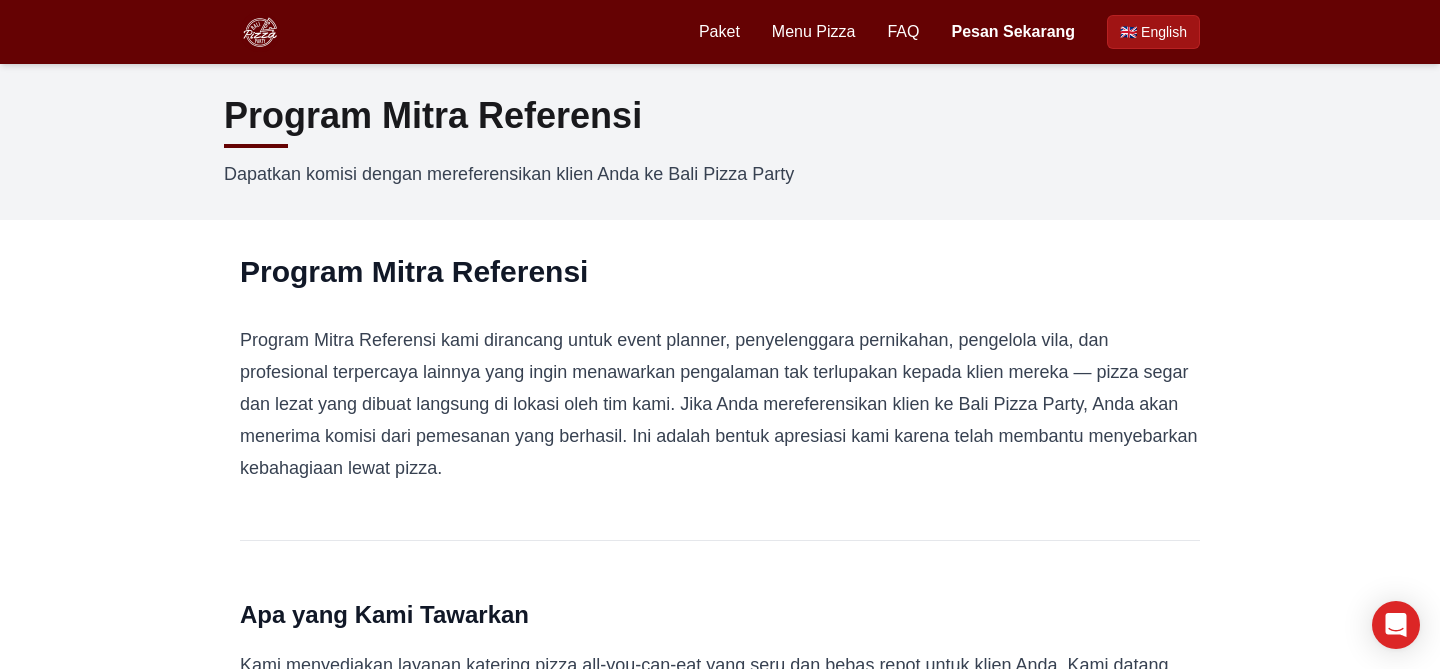 click on "English" at bounding box center (1164, 32) 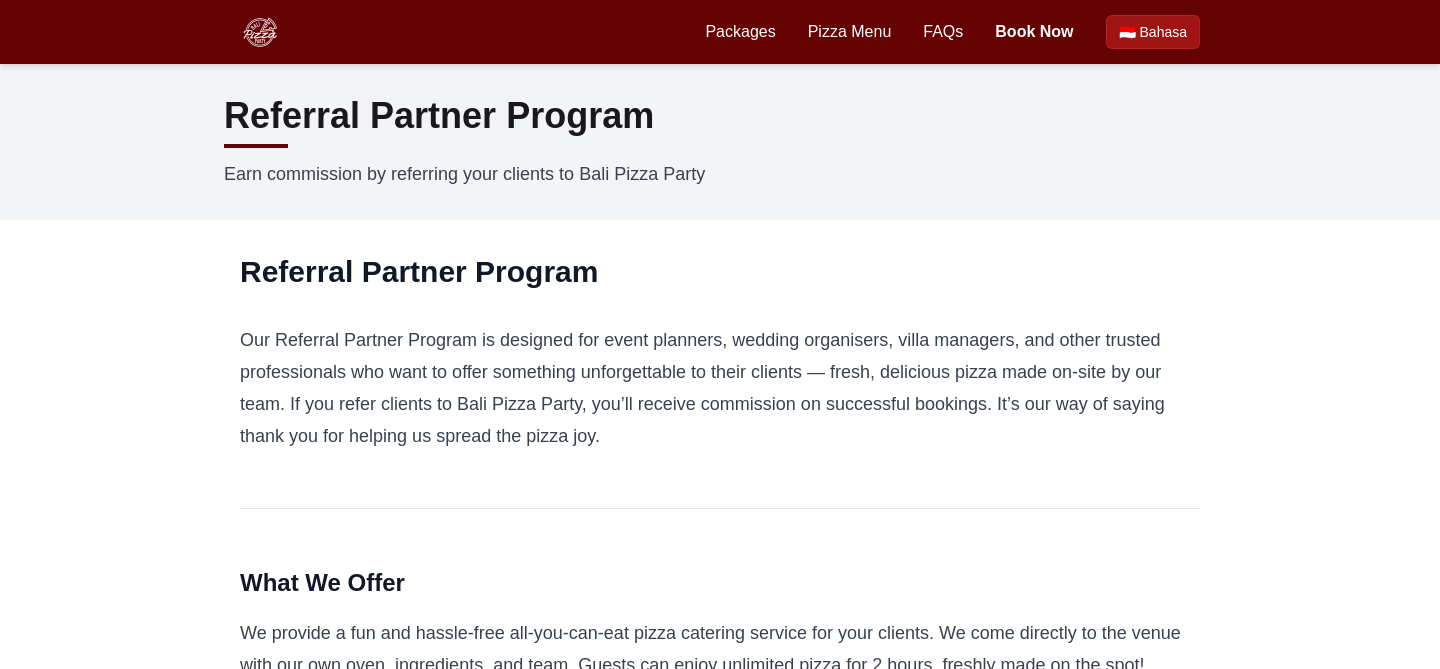 scroll, scrollTop: 0, scrollLeft: 0, axis: both 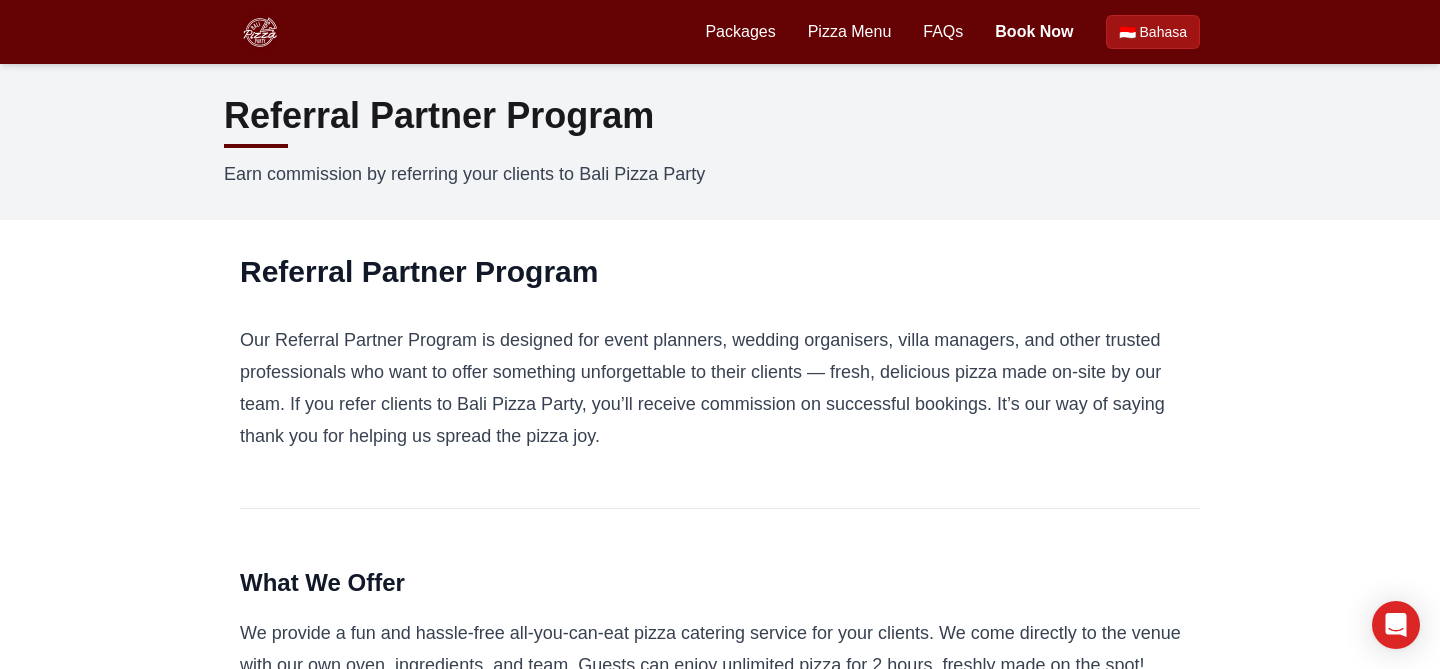 click on "Bahasa" at bounding box center (1163, 32) 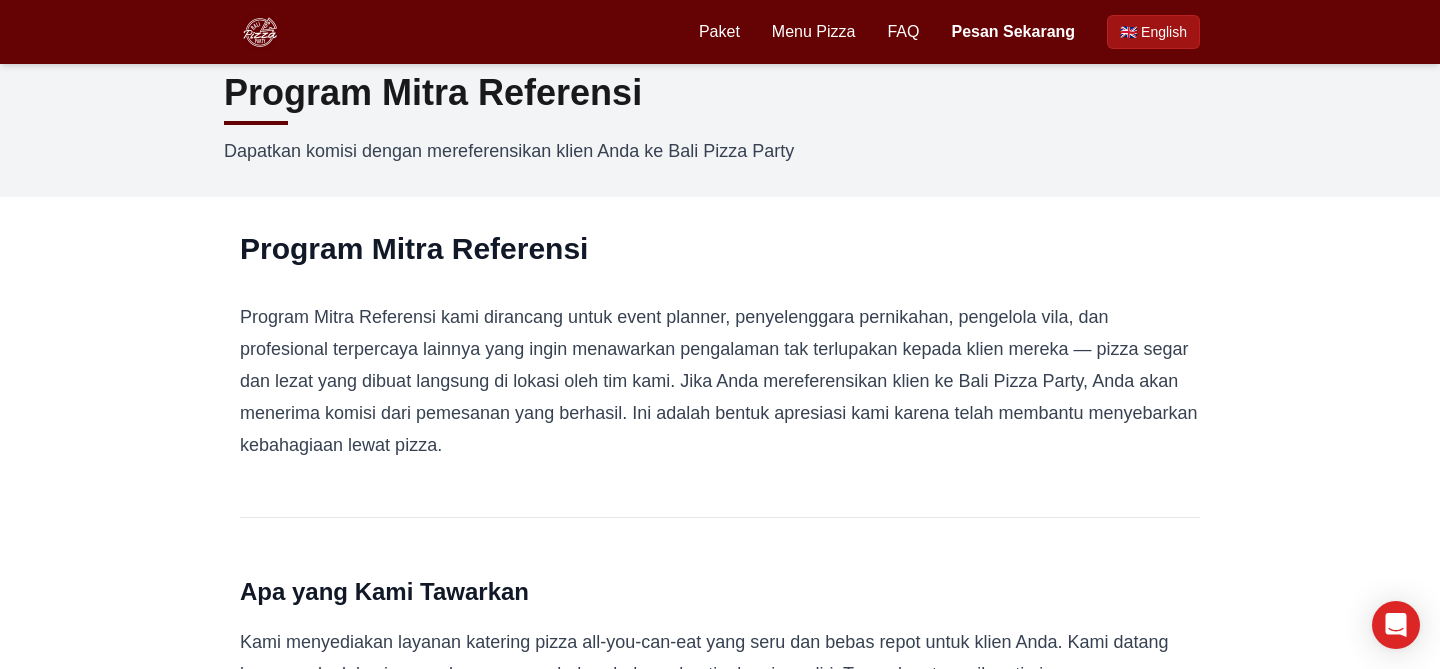 scroll, scrollTop: 0, scrollLeft: 0, axis: both 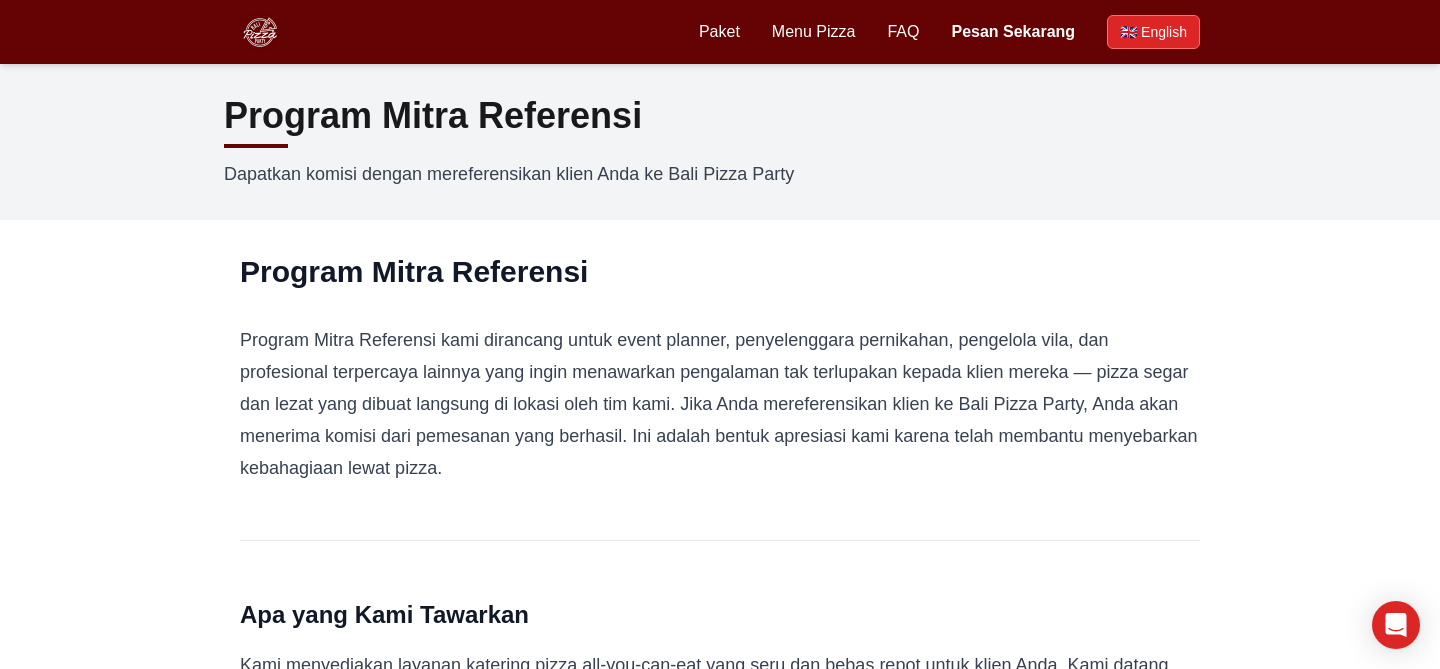 click on "🇬🇧
English" at bounding box center [1153, 32] 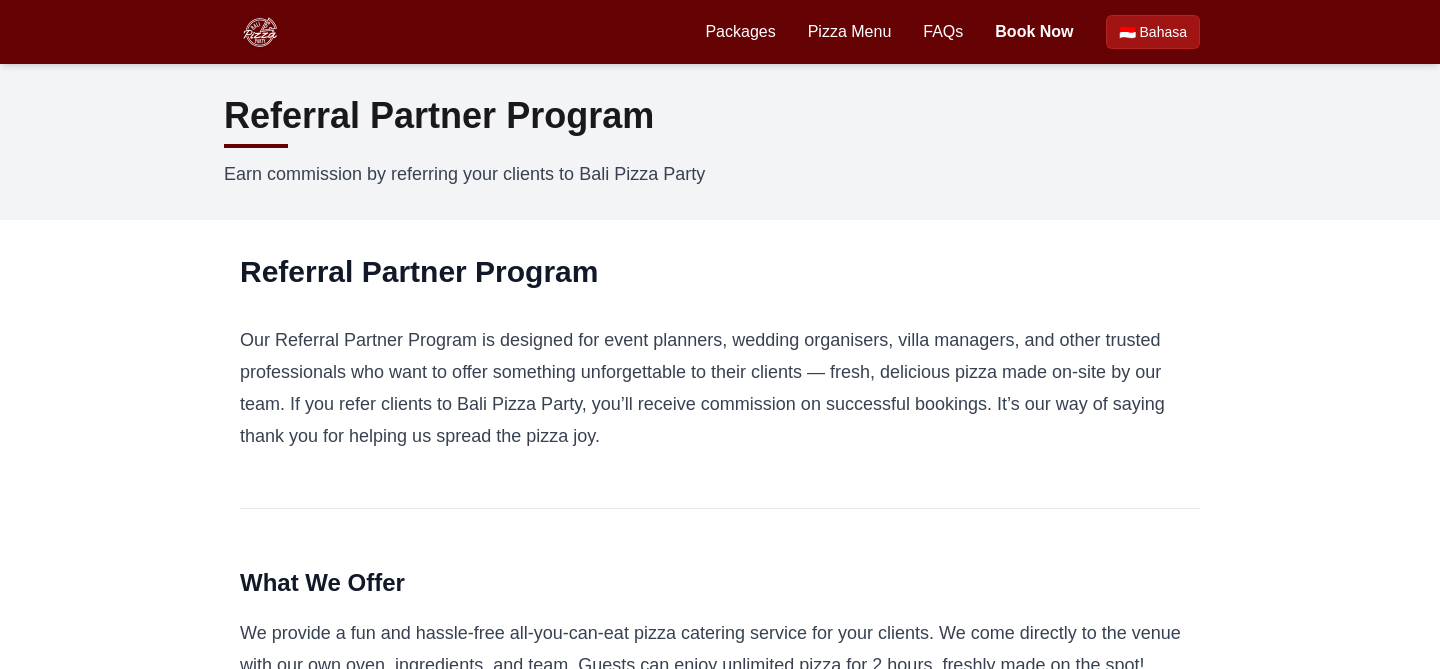 scroll, scrollTop: 0, scrollLeft: 0, axis: both 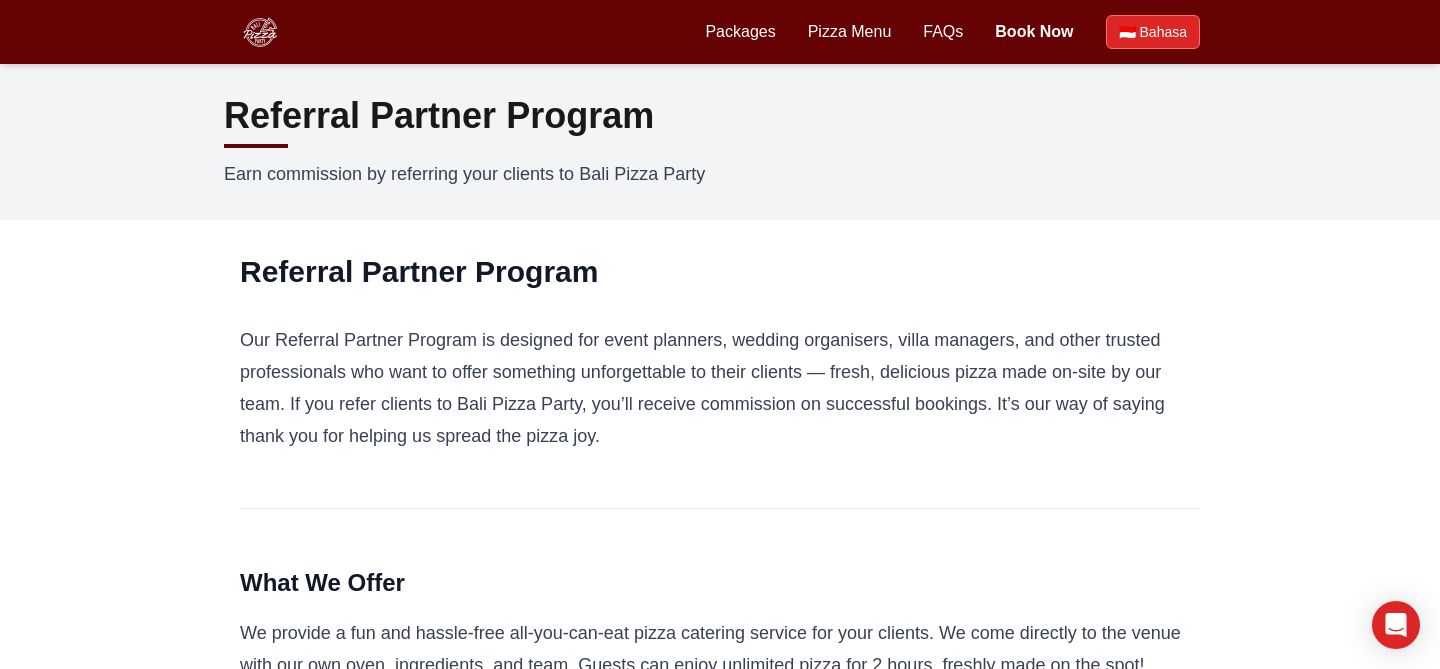 click on "🇮🇩
Bahasa" at bounding box center (1153, 32) 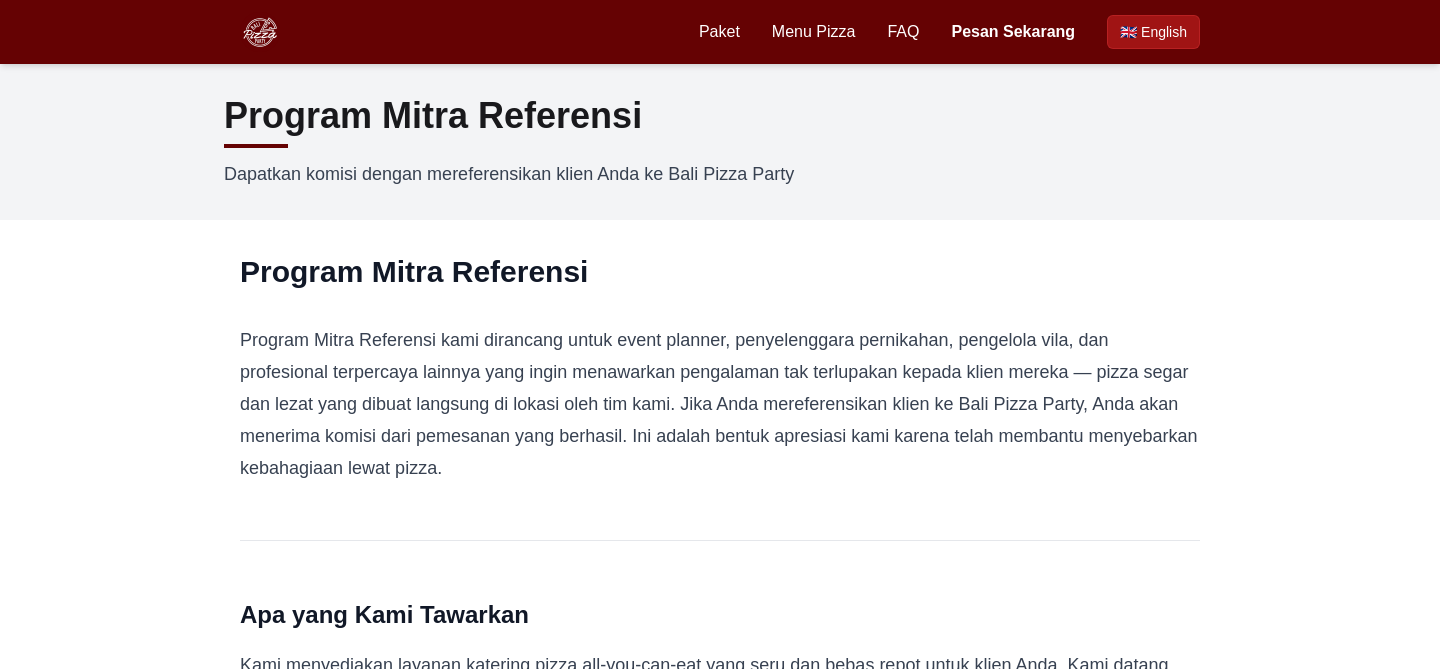 scroll, scrollTop: 0, scrollLeft: 0, axis: both 